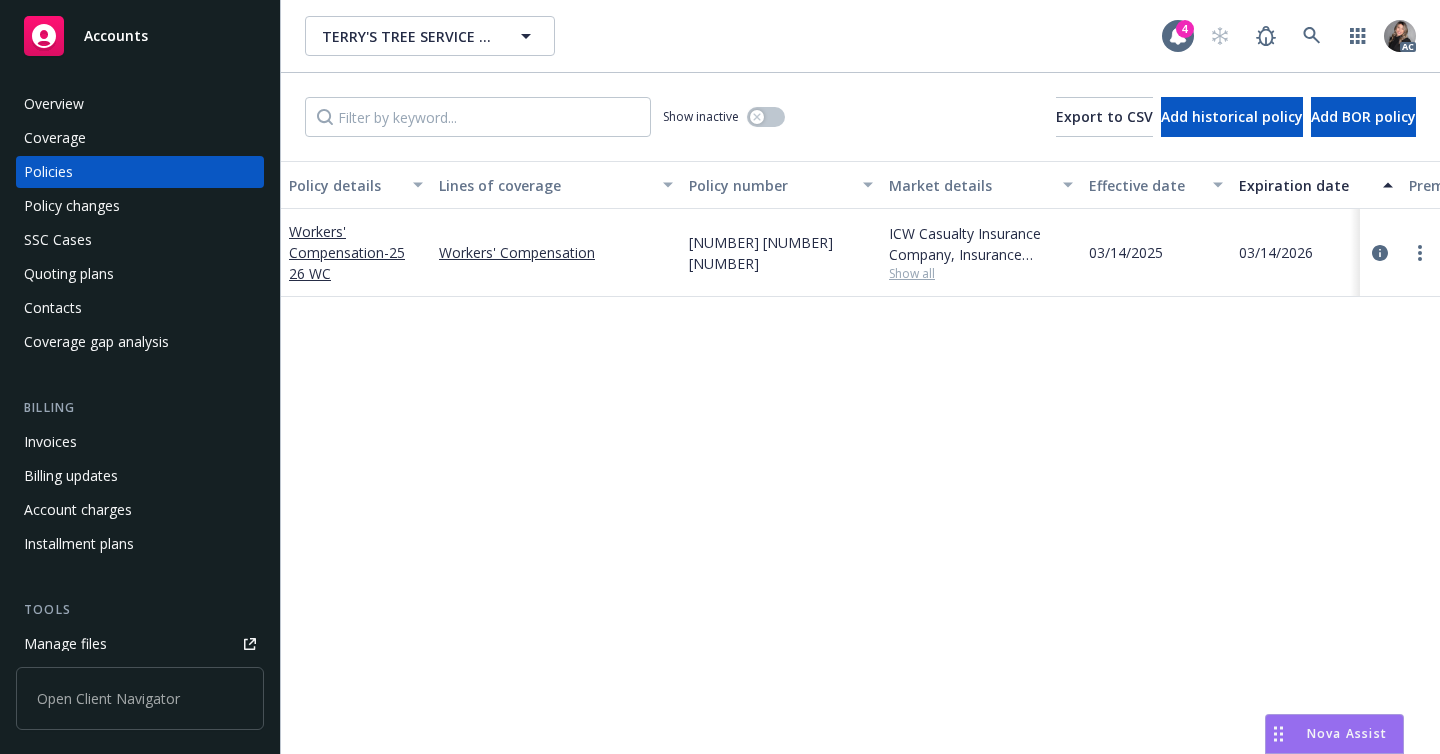 scroll, scrollTop: 0, scrollLeft: 0, axis: both 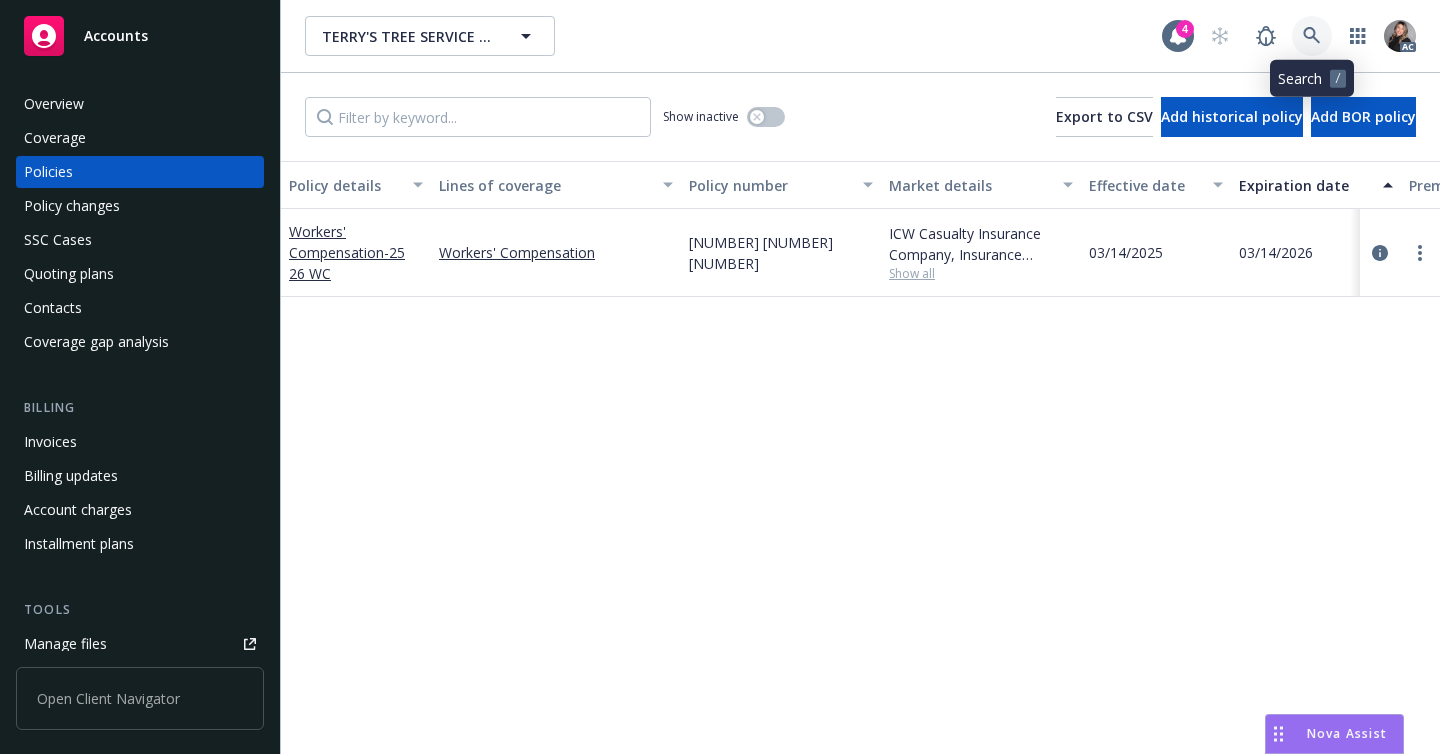 click 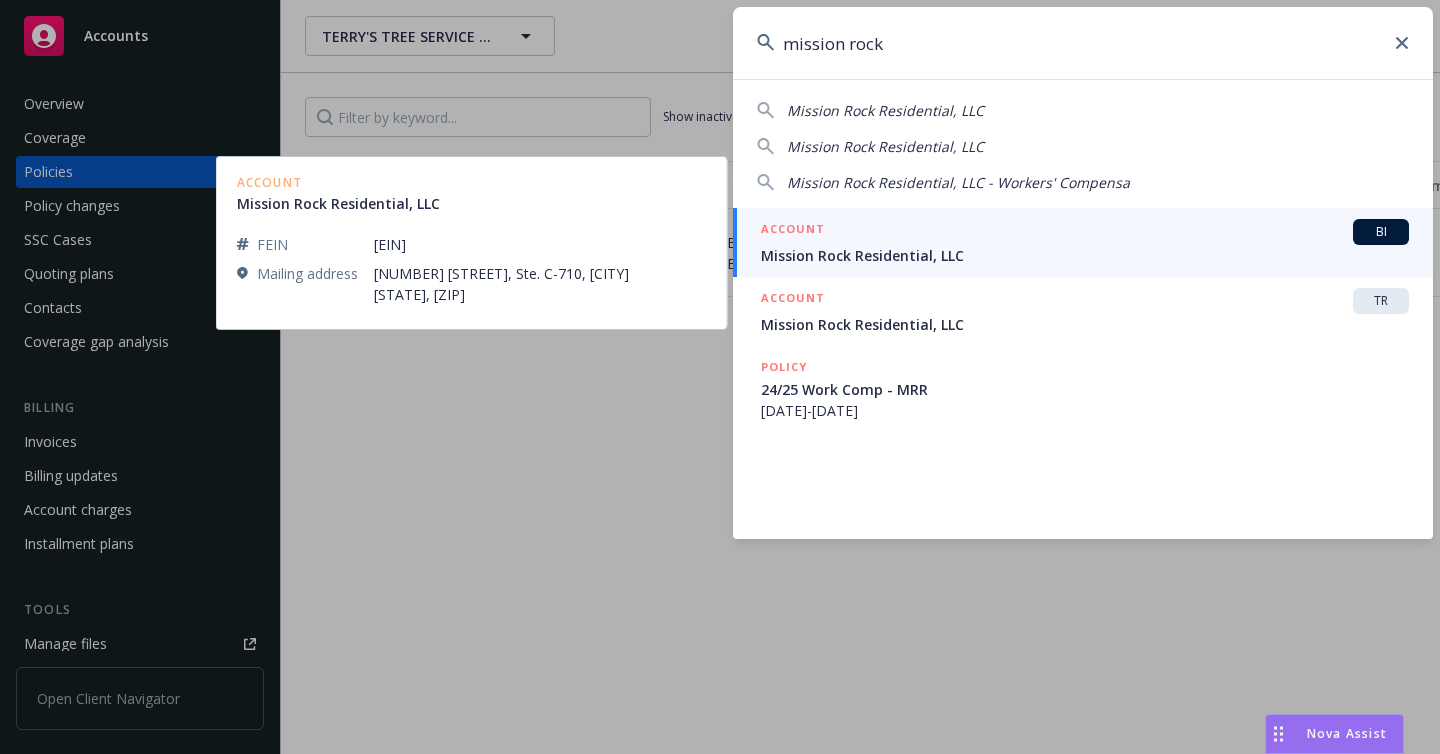 type on "mission rock" 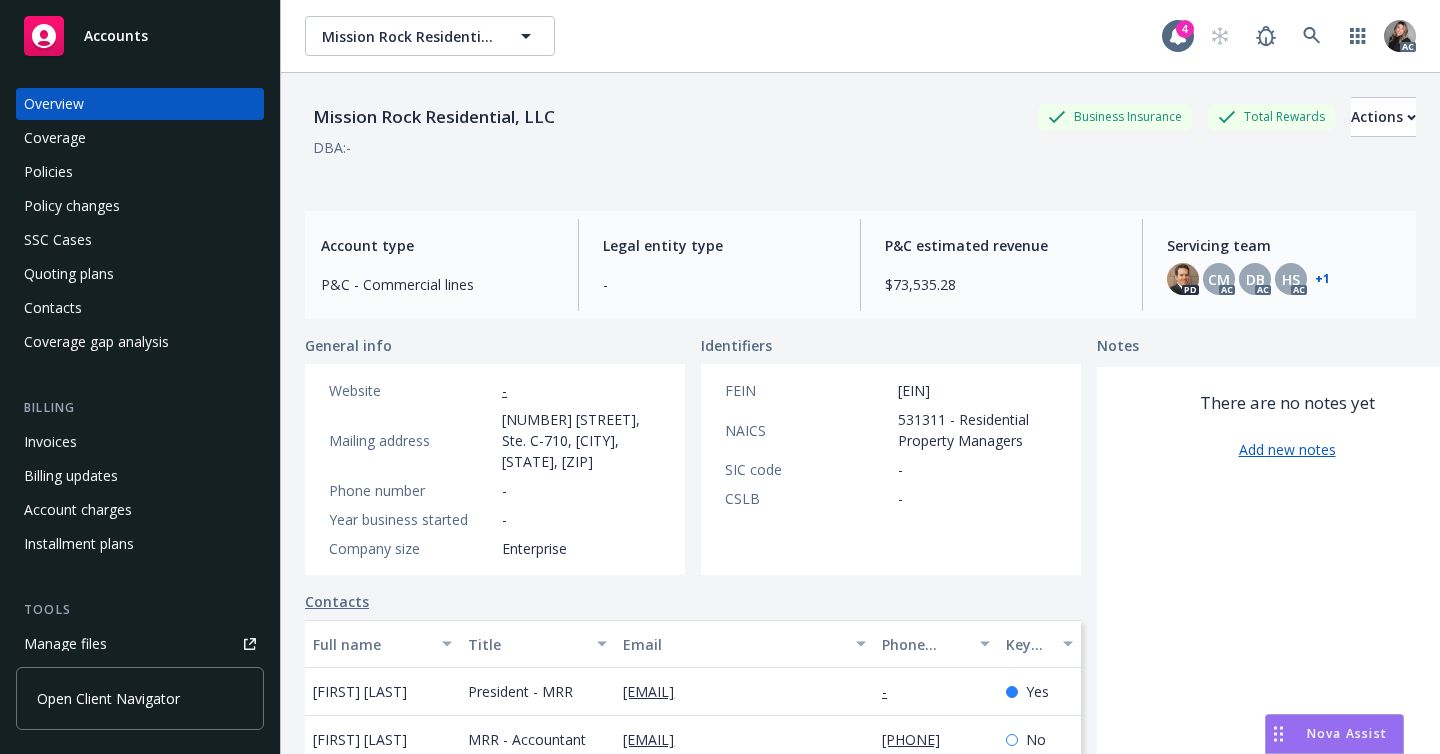 click on "+ 1" at bounding box center [1322, 279] 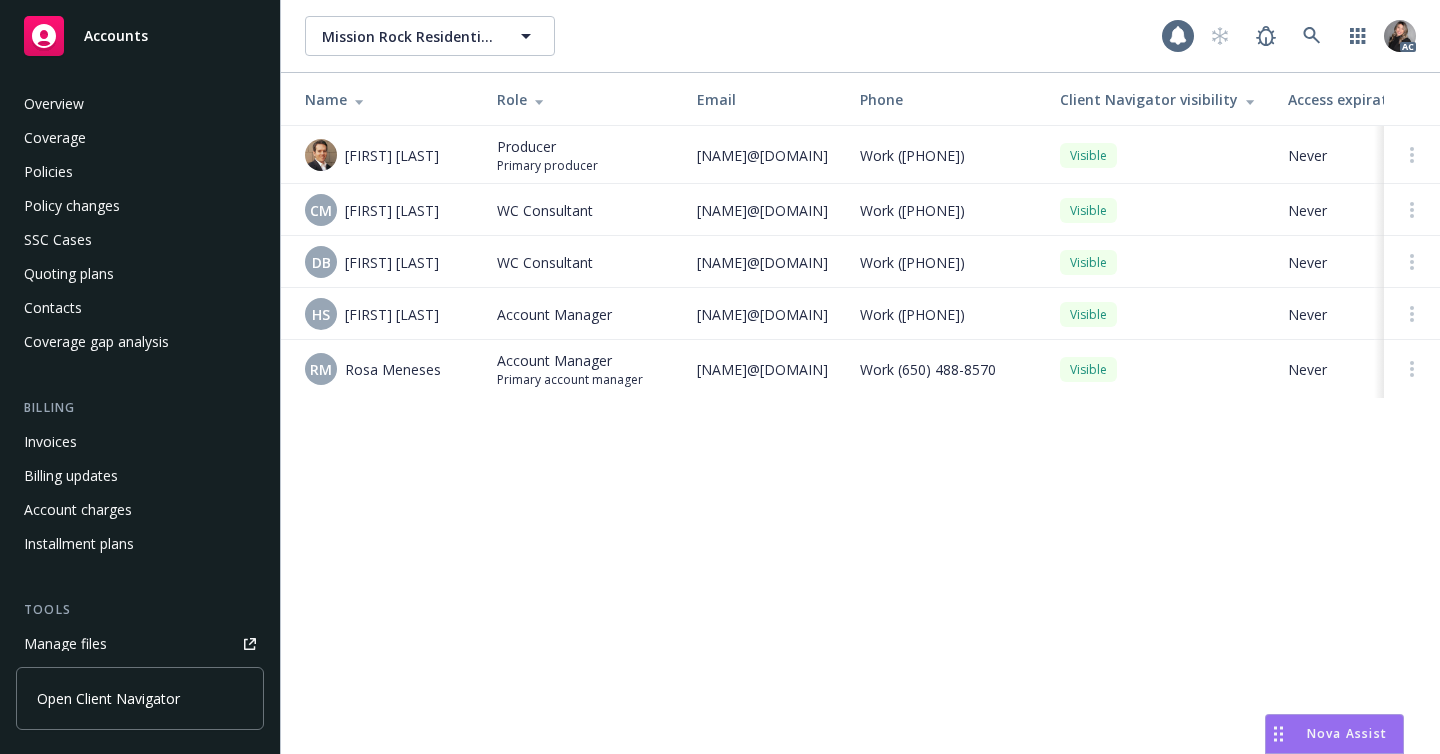 scroll, scrollTop: 0, scrollLeft: 0, axis: both 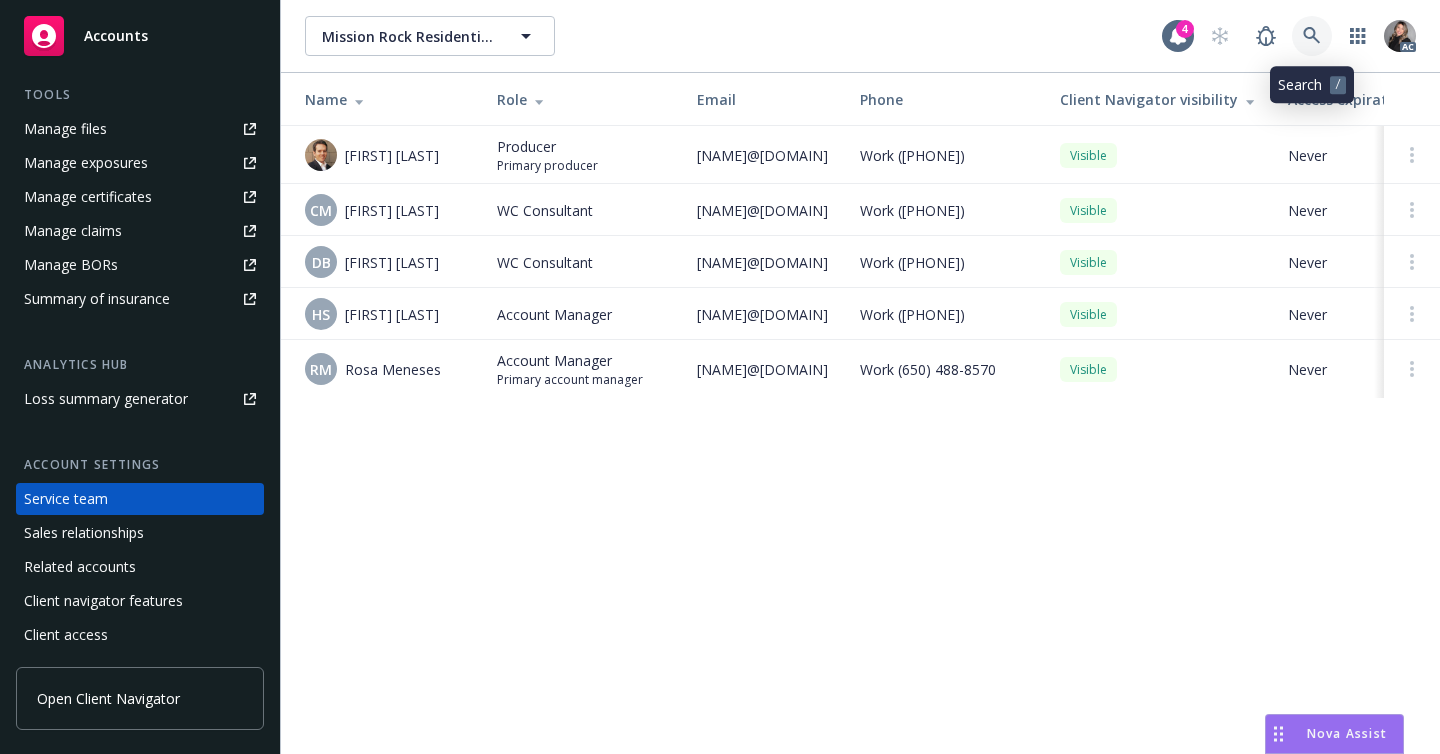 click 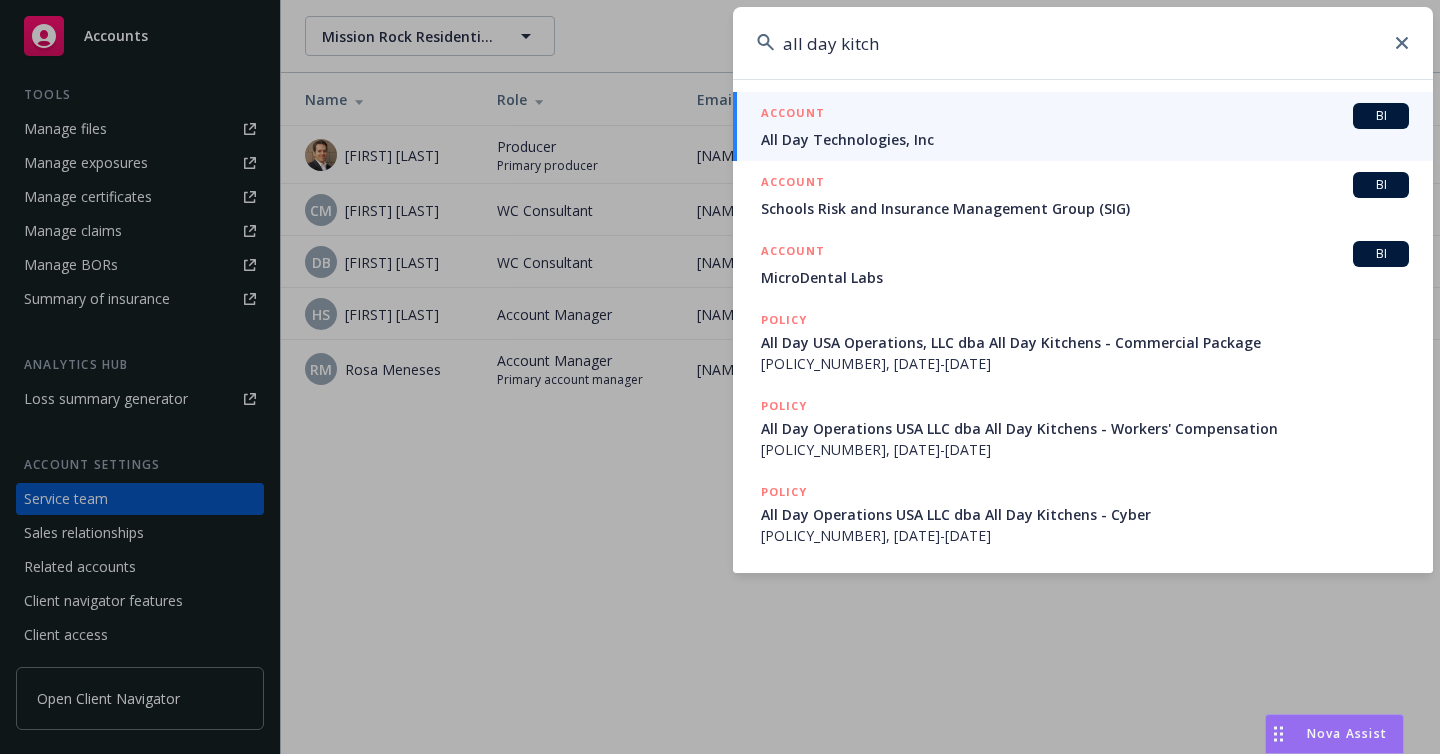 type on "all day kitch" 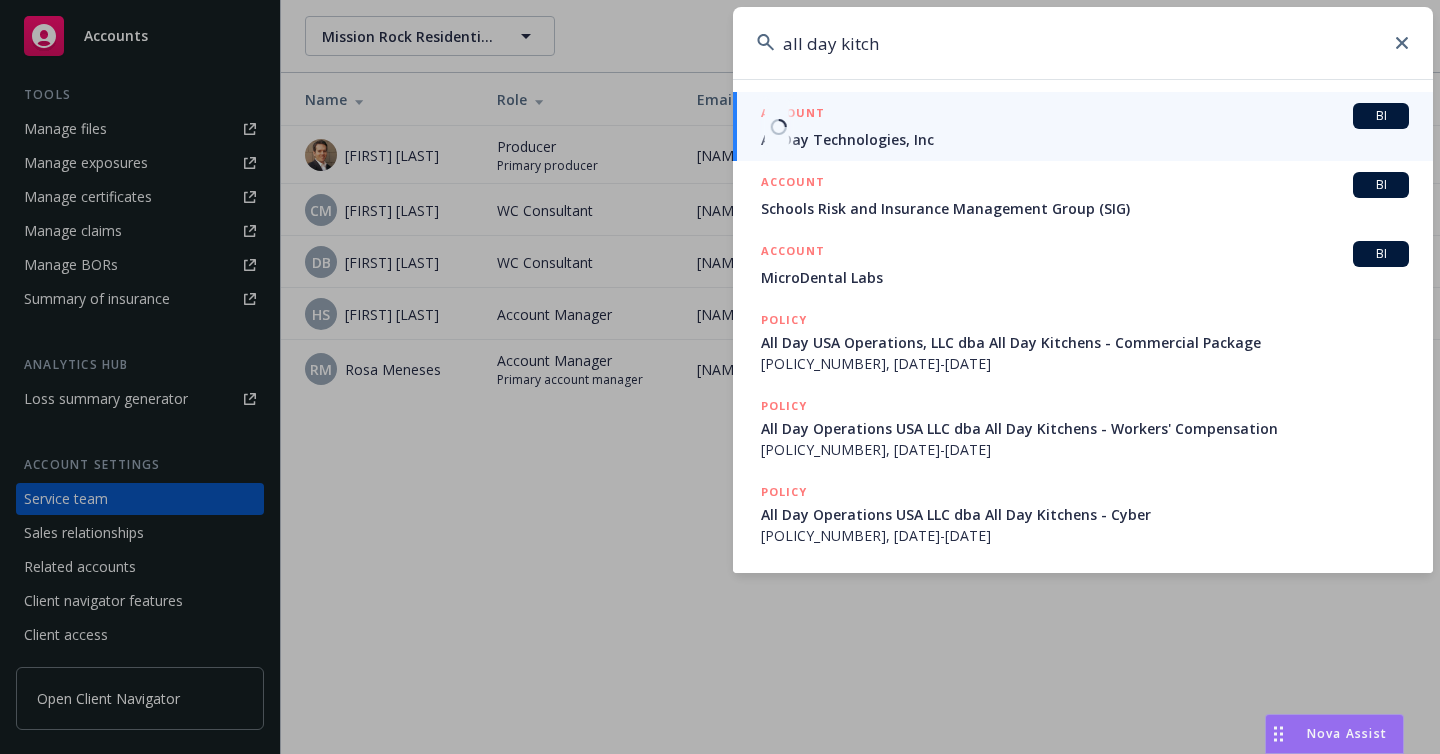 click on "ACCOUNT BI" at bounding box center [1085, 116] 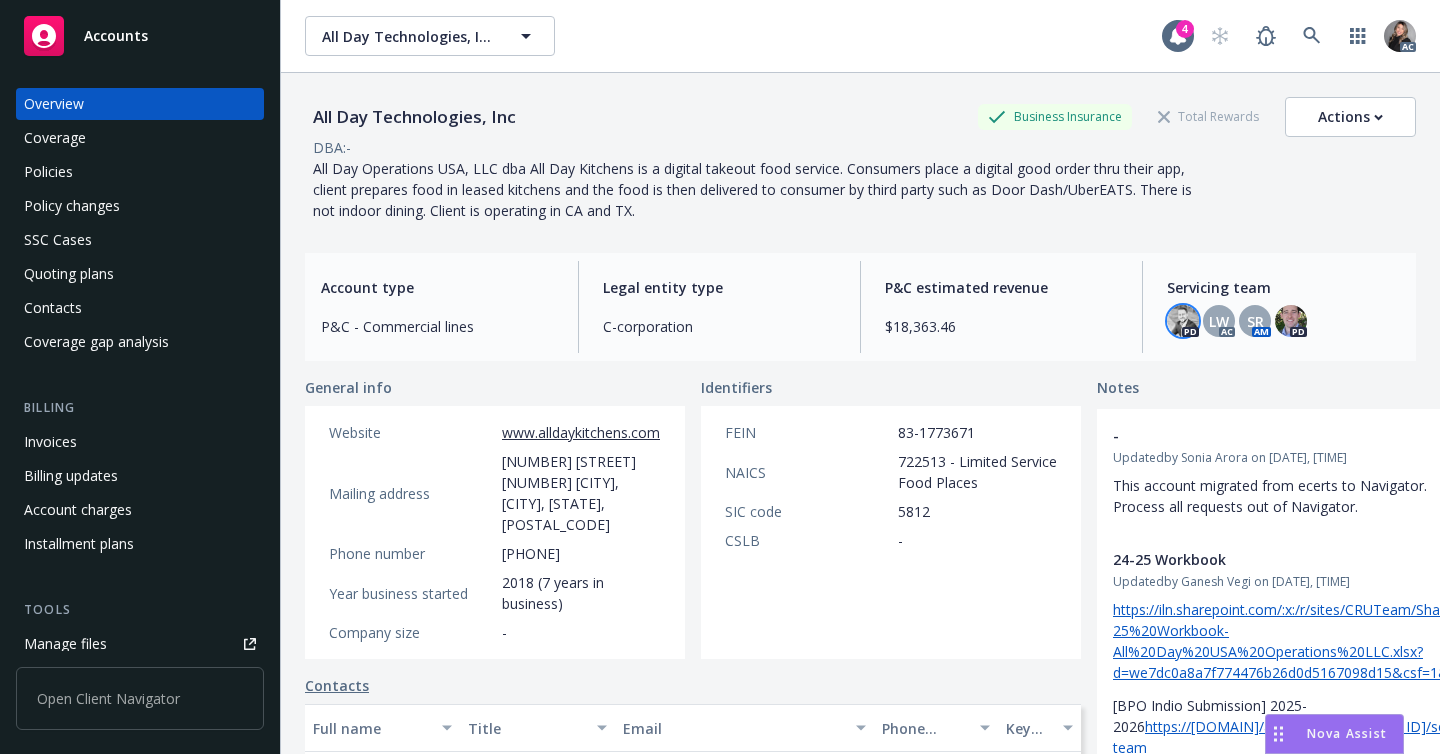 click at bounding box center (1183, 321) 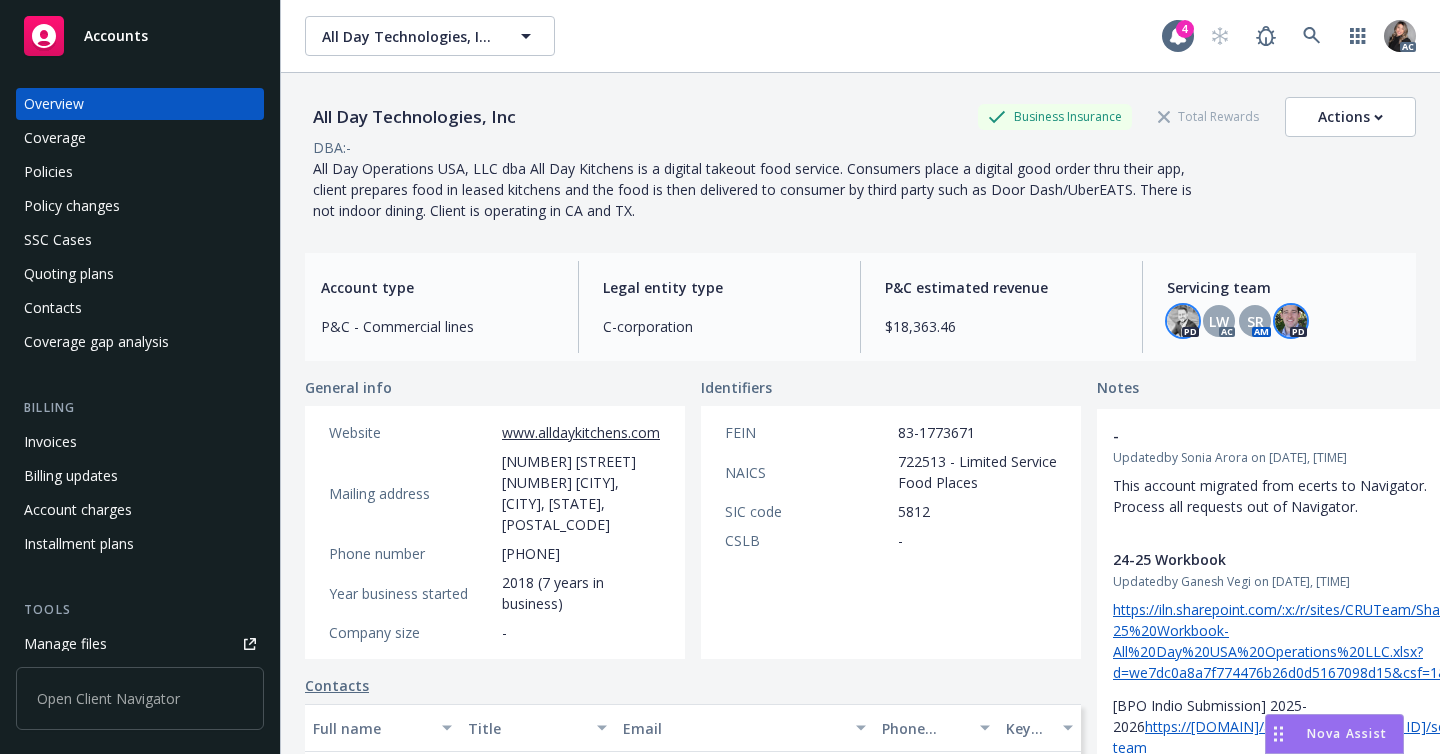 click at bounding box center (1291, 321) 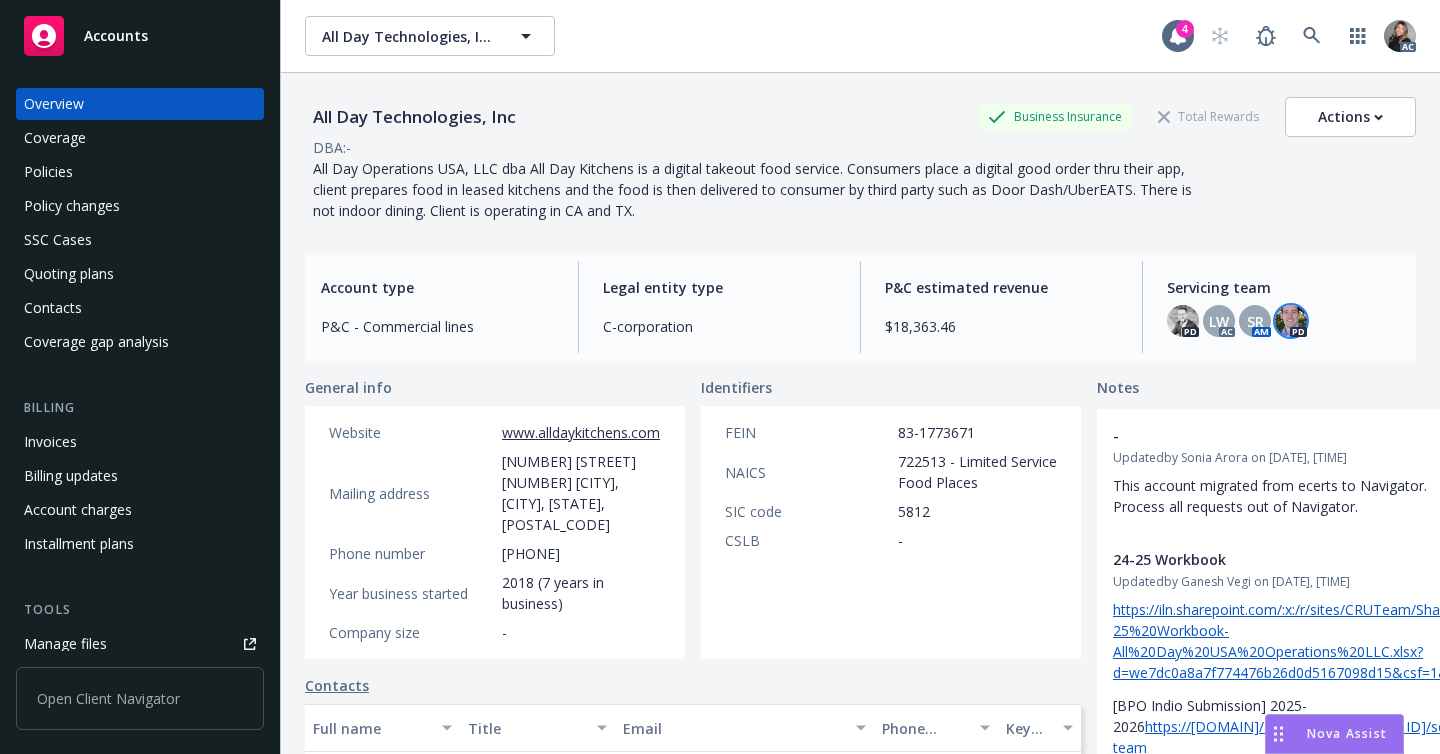 click on "Policies" at bounding box center (140, 172) 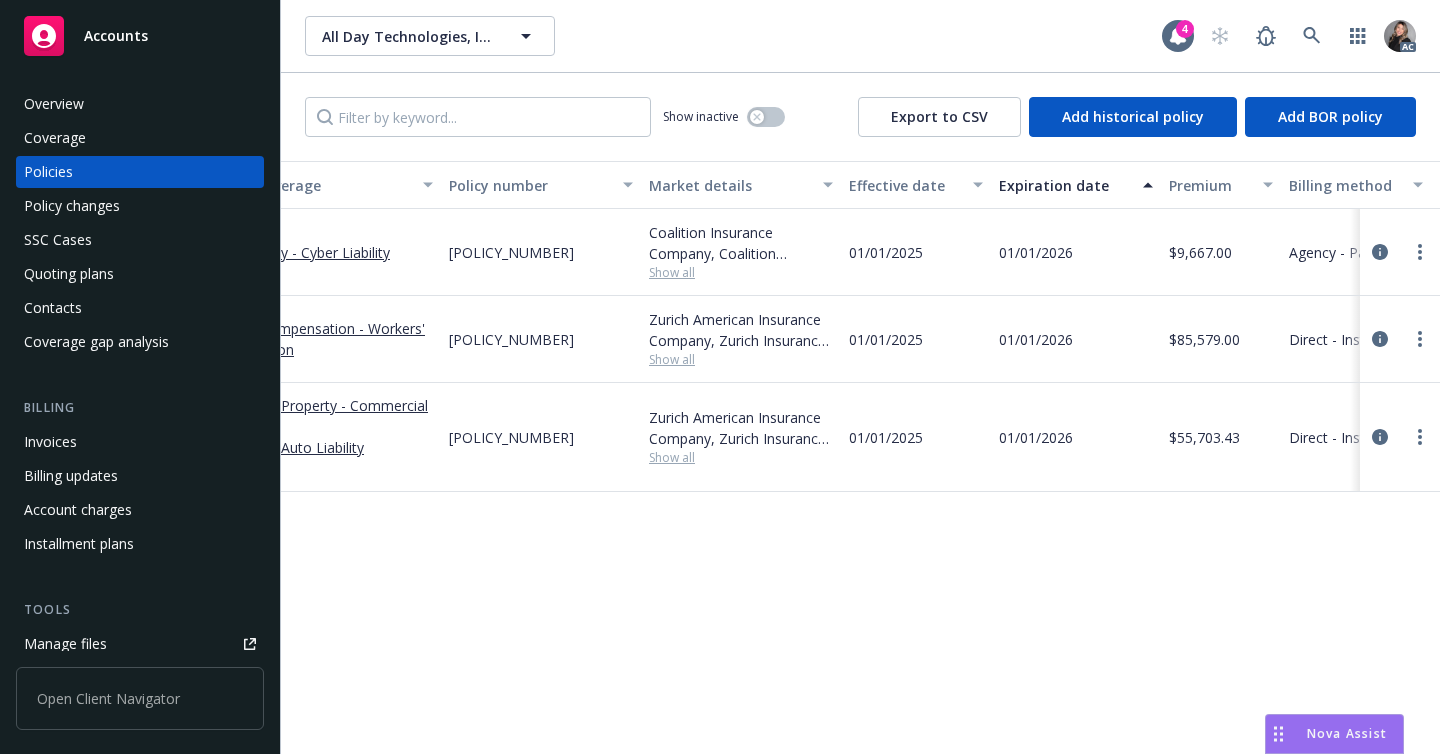 scroll, scrollTop: 0, scrollLeft: 0, axis: both 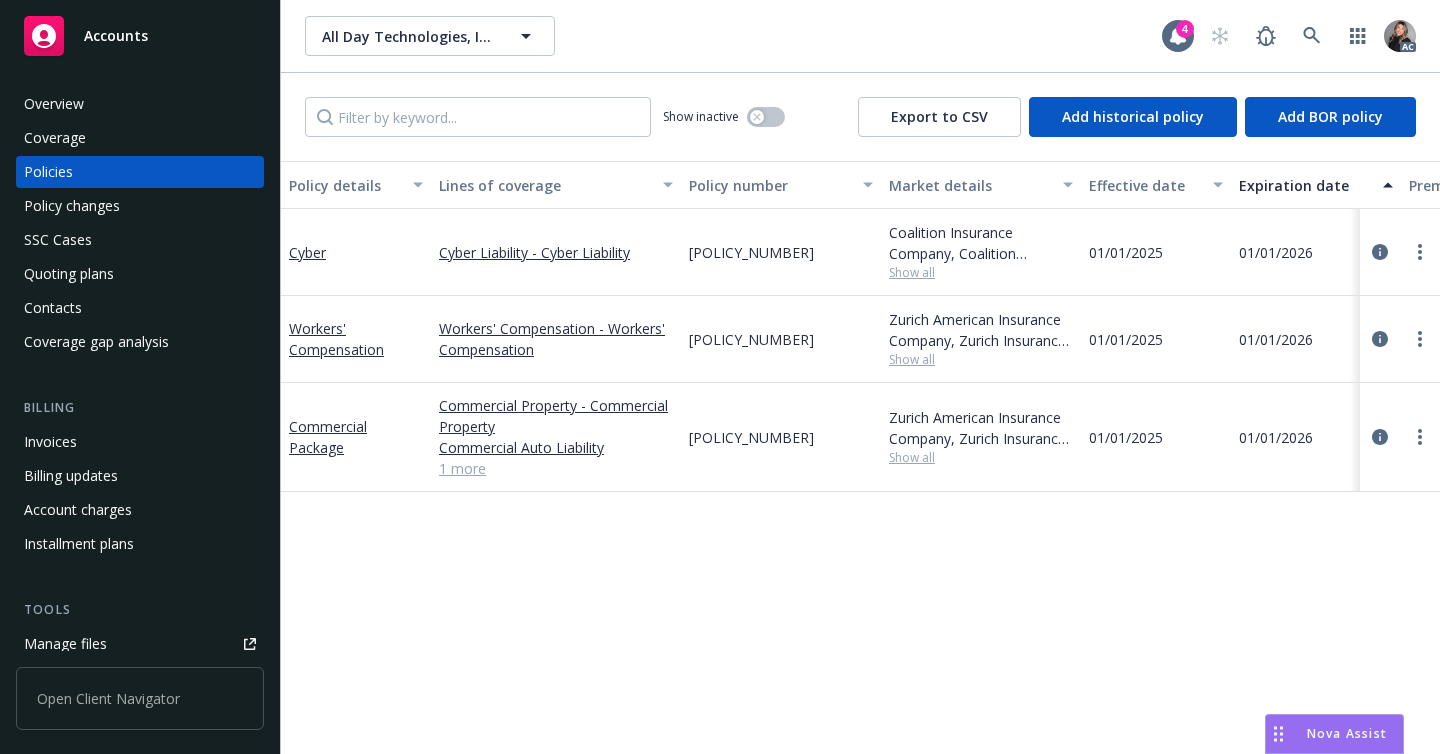 click on "Overview" at bounding box center (140, 104) 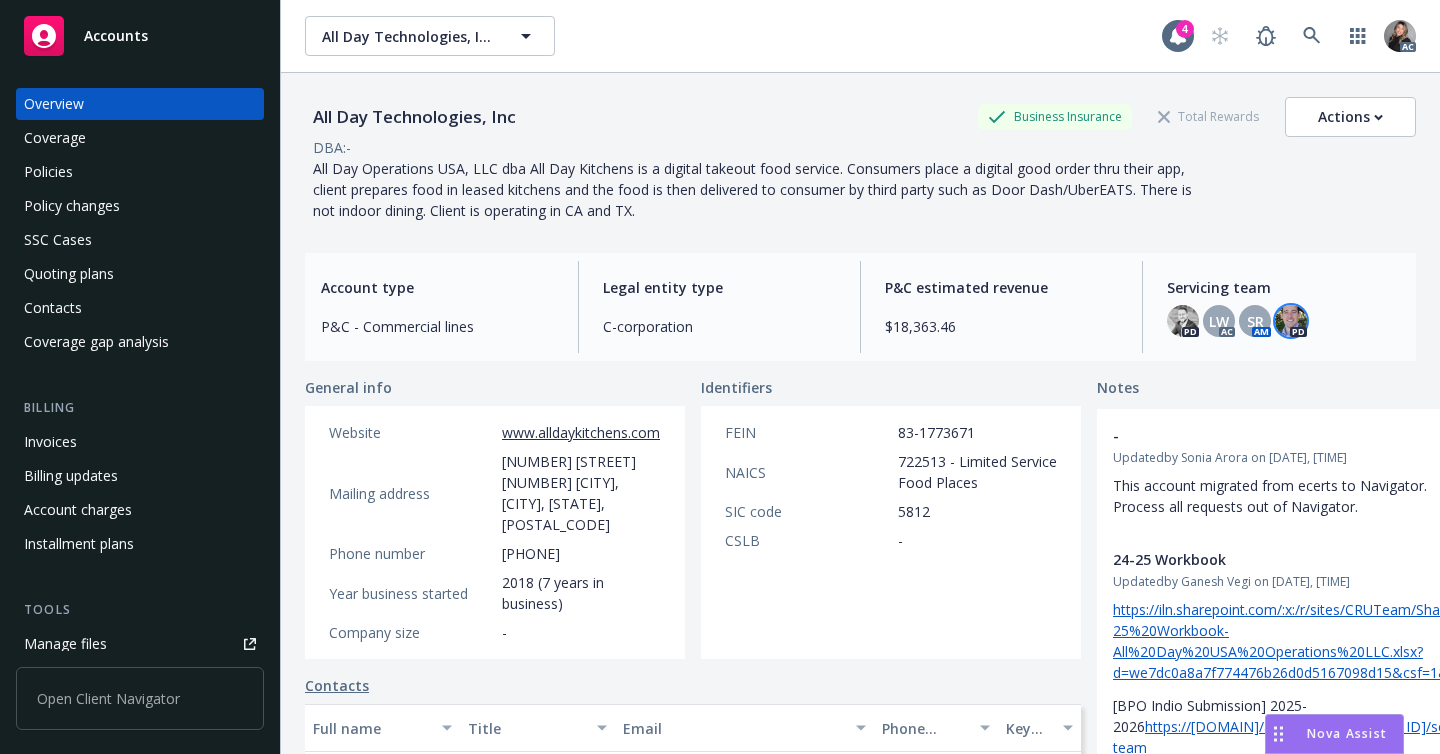 click at bounding box center (1291, 321) 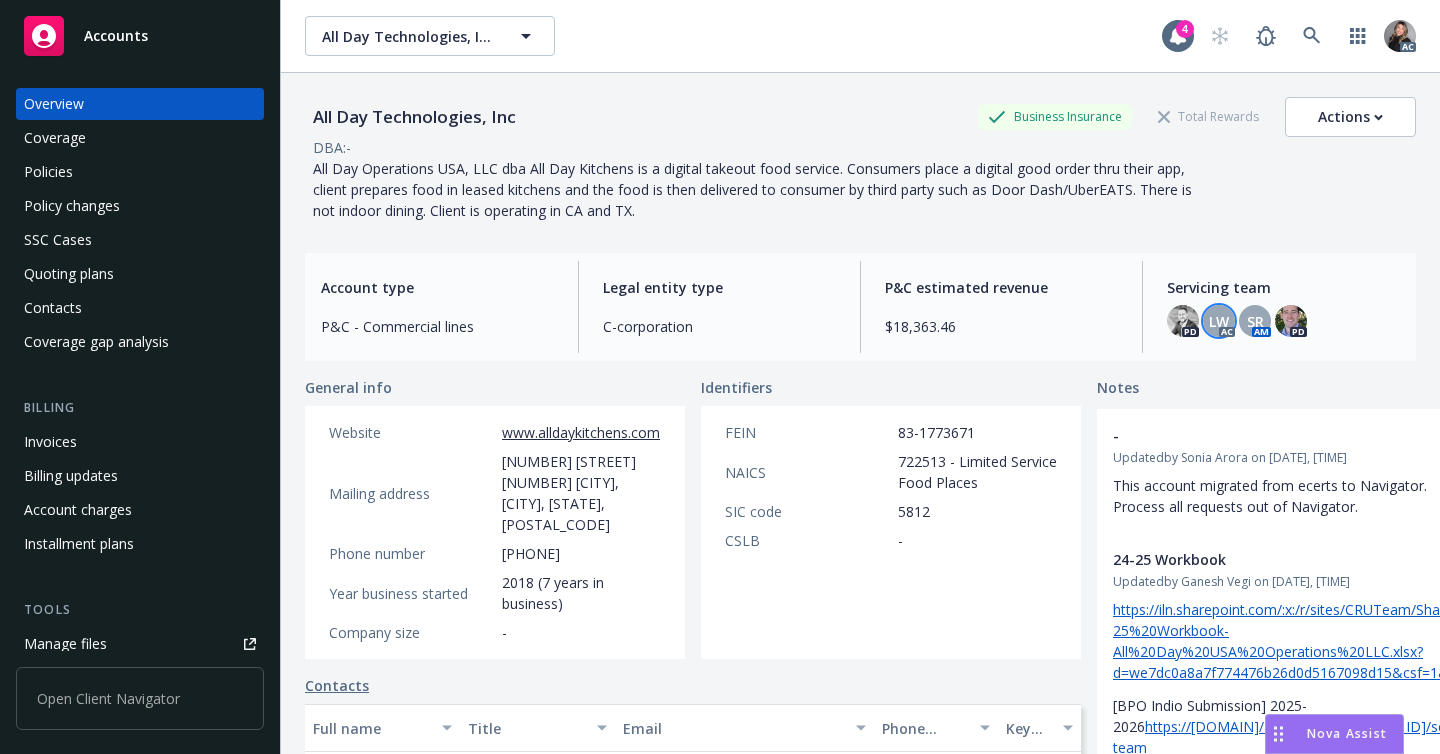 click on "LW" at bounding box center (1219, 321) 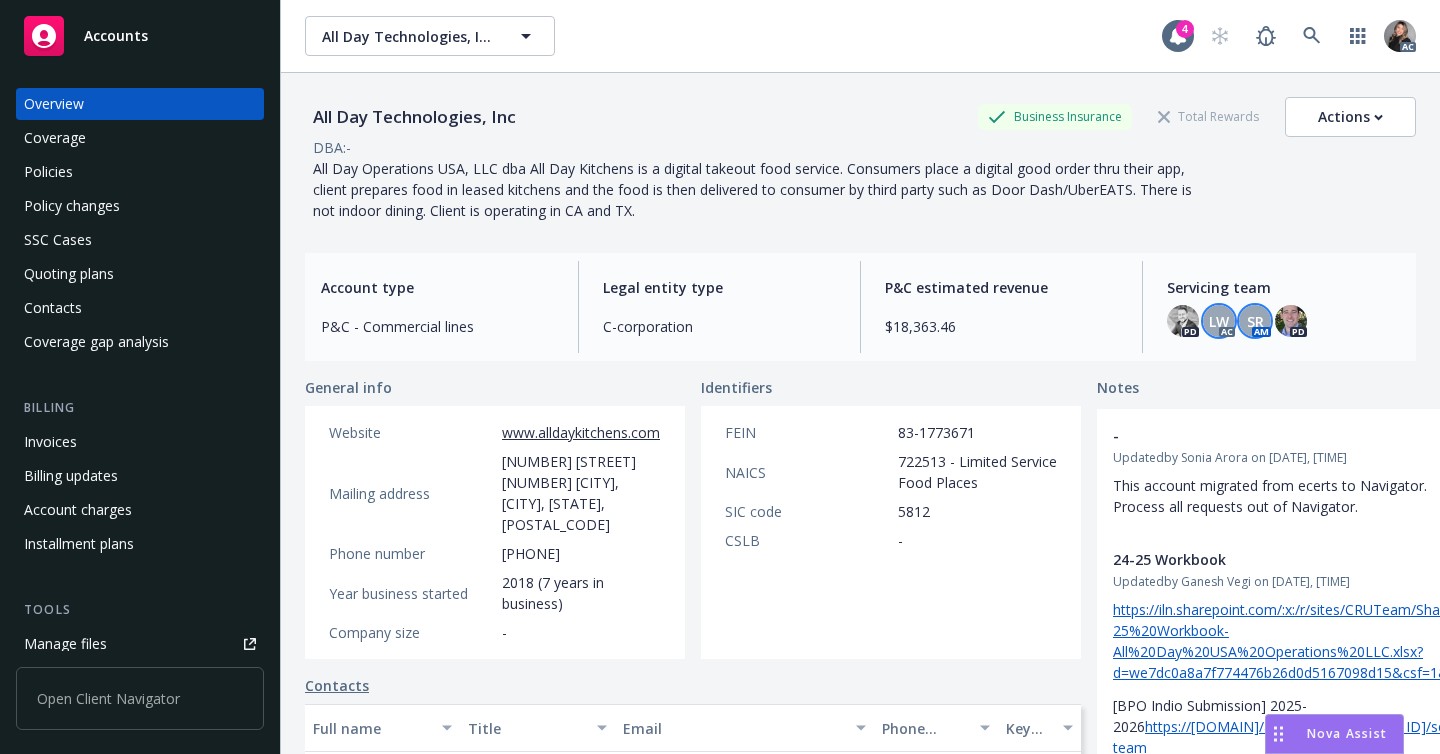 click on "SR" at bounding box center (1255, 321) 